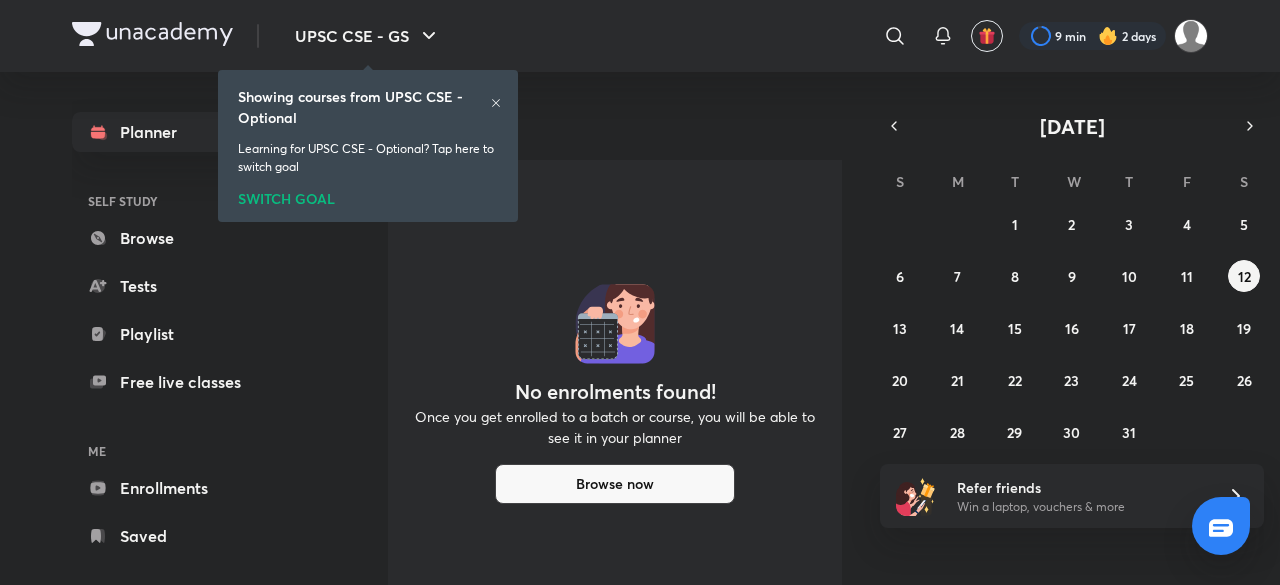 scroll, scrollTop: 0, scrollLeft: 0, axis: both 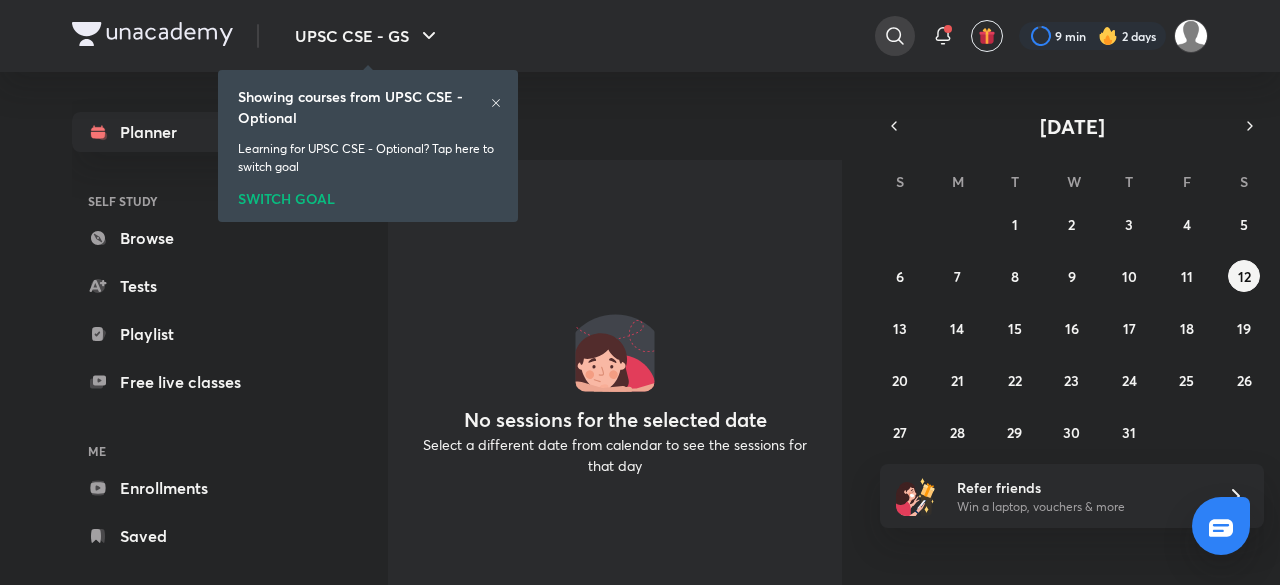 click 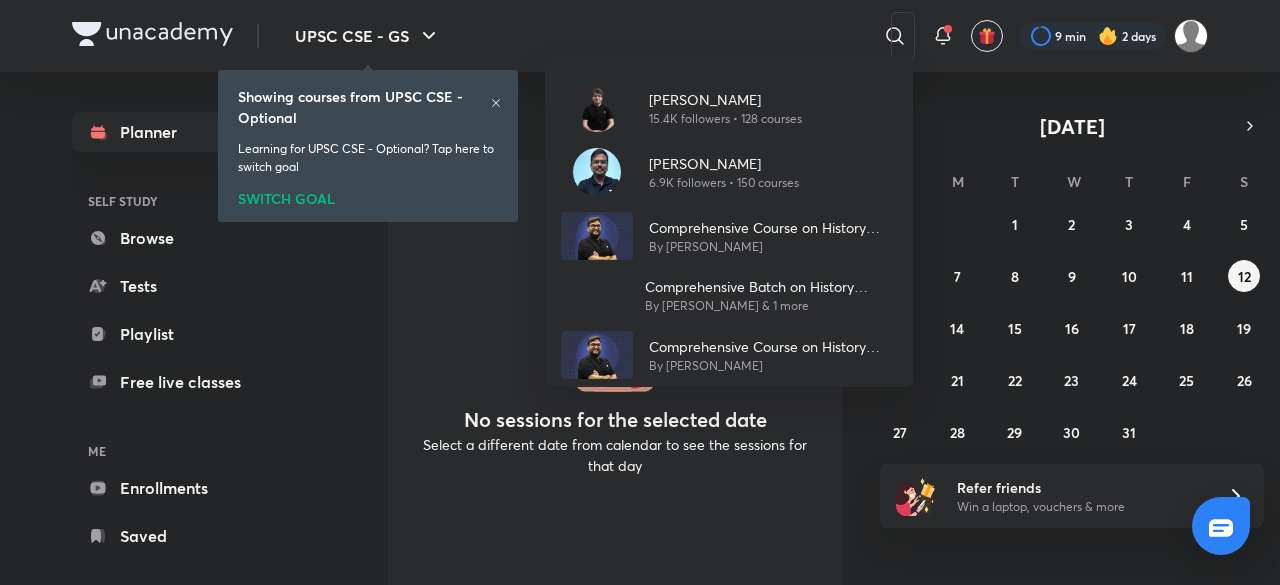 click on "[PERSON_NAME] 15.4K followers • 128 courses [PERSON_NAME] 6.9K followers • 150 courses Comprehensive Course on History Optional - Paper I By [PERSON_NAME] Comprehensive Batch on History Optional By [PERSON_NAME] & 1 more Comprehensive Course on History Optional- Paper II (Modern, World and Mapping) By [PERSON_NAME]" at bounding box center [640, 292] 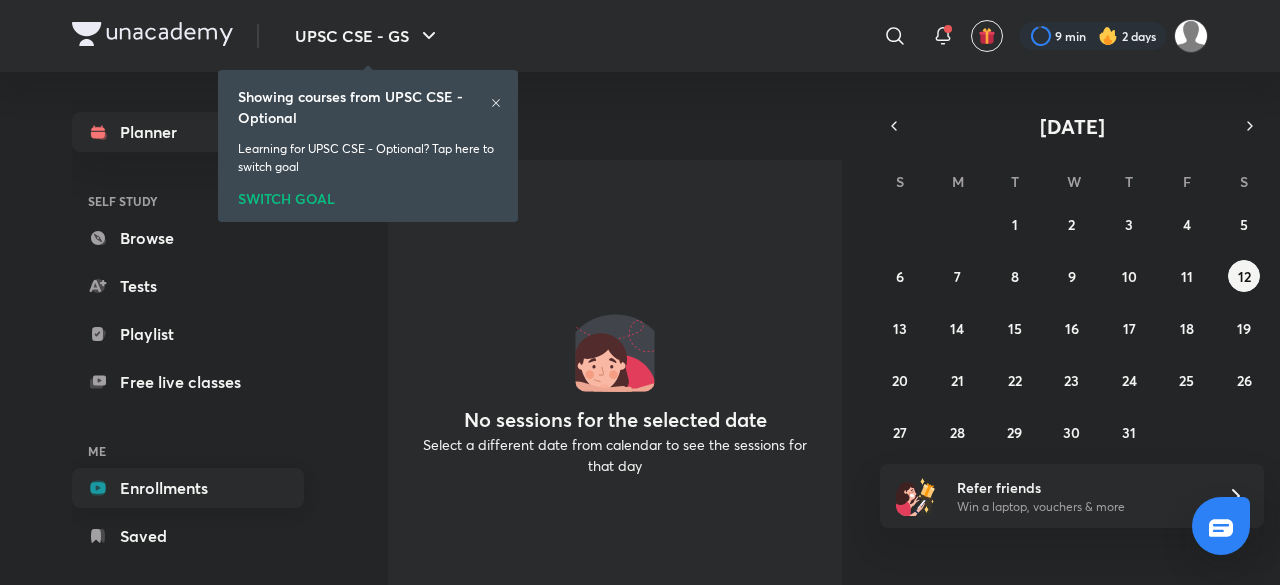 click on "Enrollments" at bounding box center (188, 488) 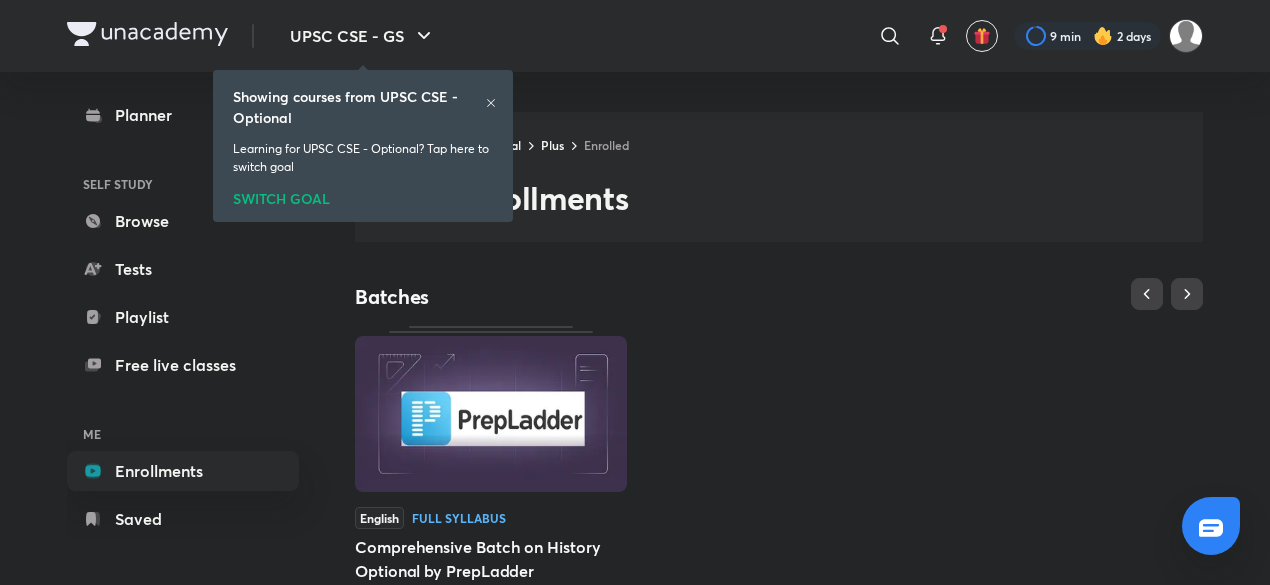 scroll, scrollTop: 26, scrollLeft: 0, axis: vertical 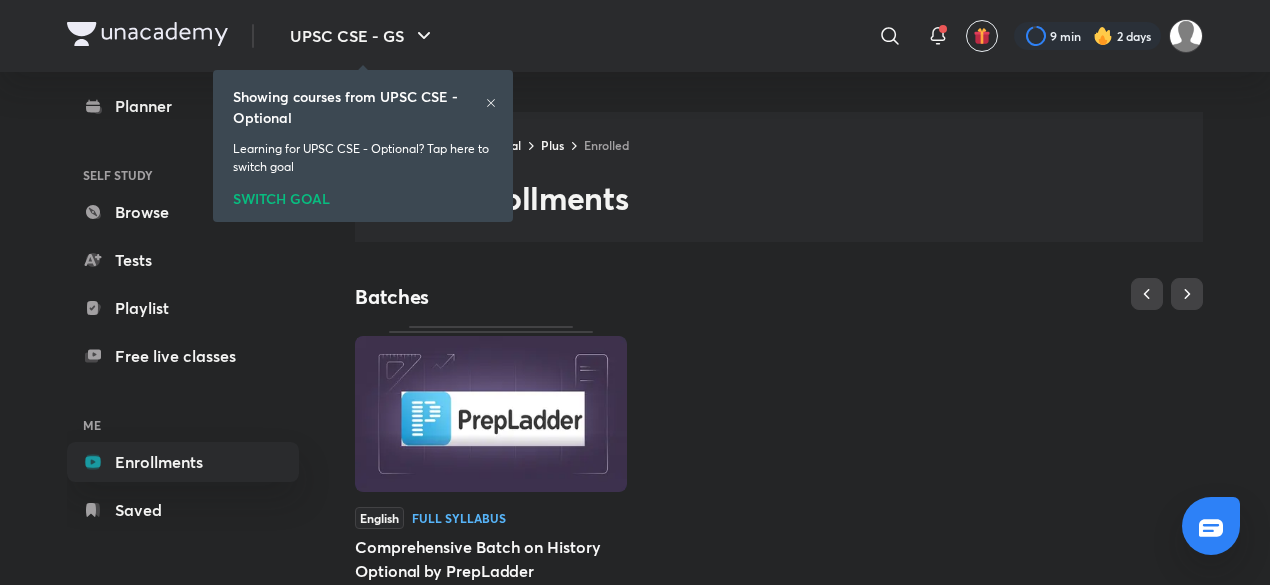 click 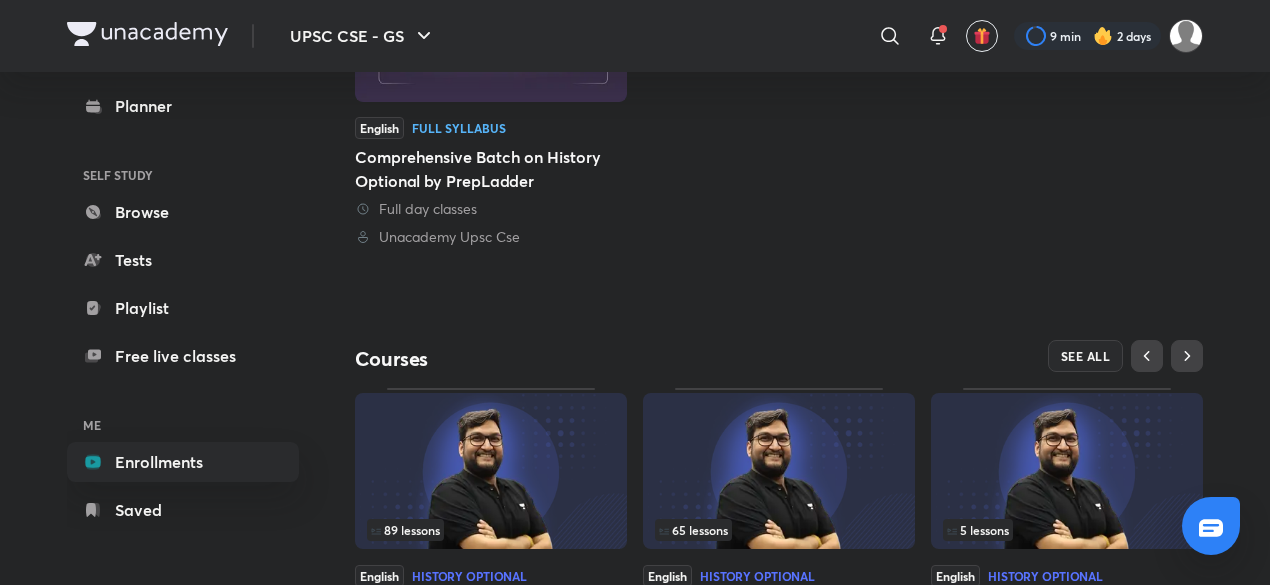 scroll, scrollTop: 562, scrollLeft: 0, axis: vertical 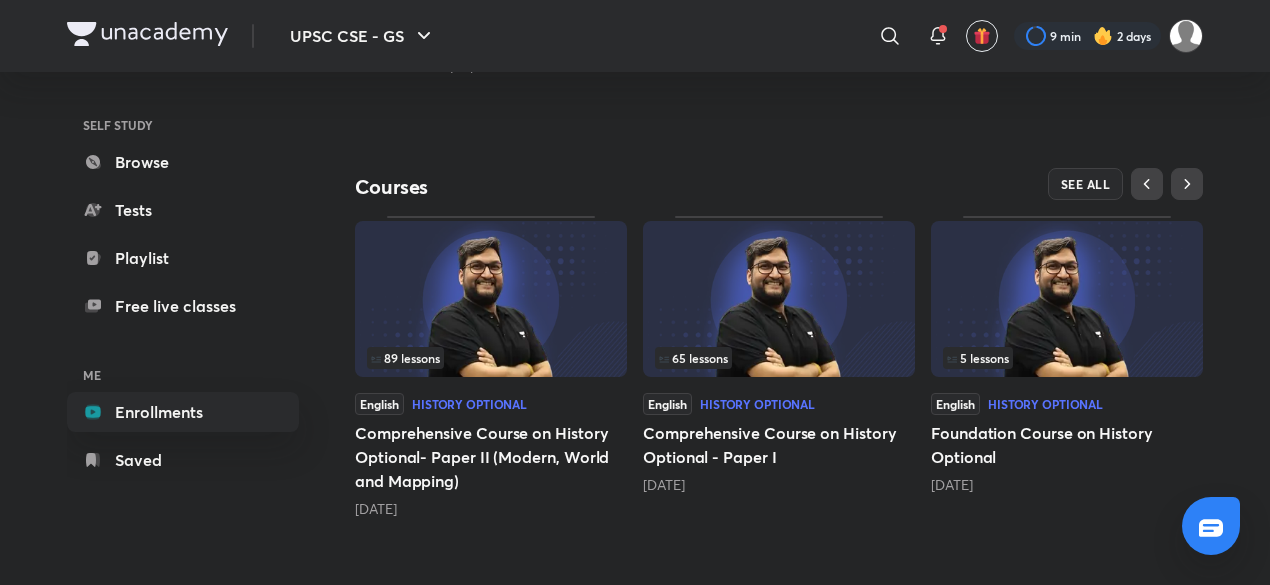click at bounding box center [779, 299] 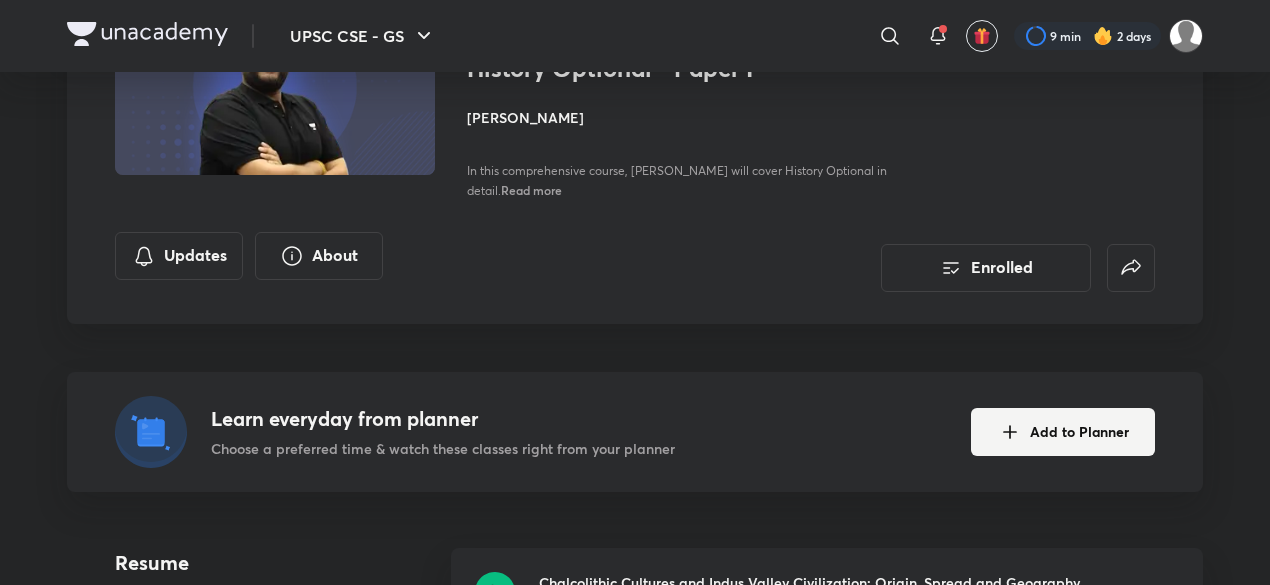 scroll, scrollTop: 100, scrollLeft: 0, axis: vertical 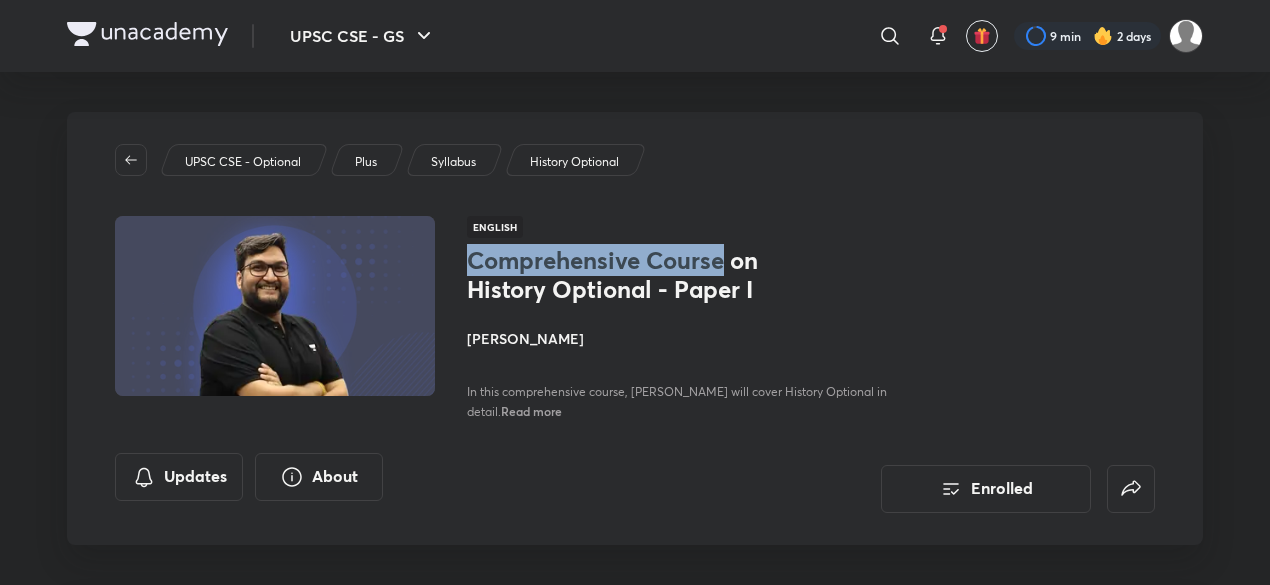 drag, startPoint x: 496, startPoint y: 258, endPoint x: 726, endPoint y: 256, distance: 230.0087 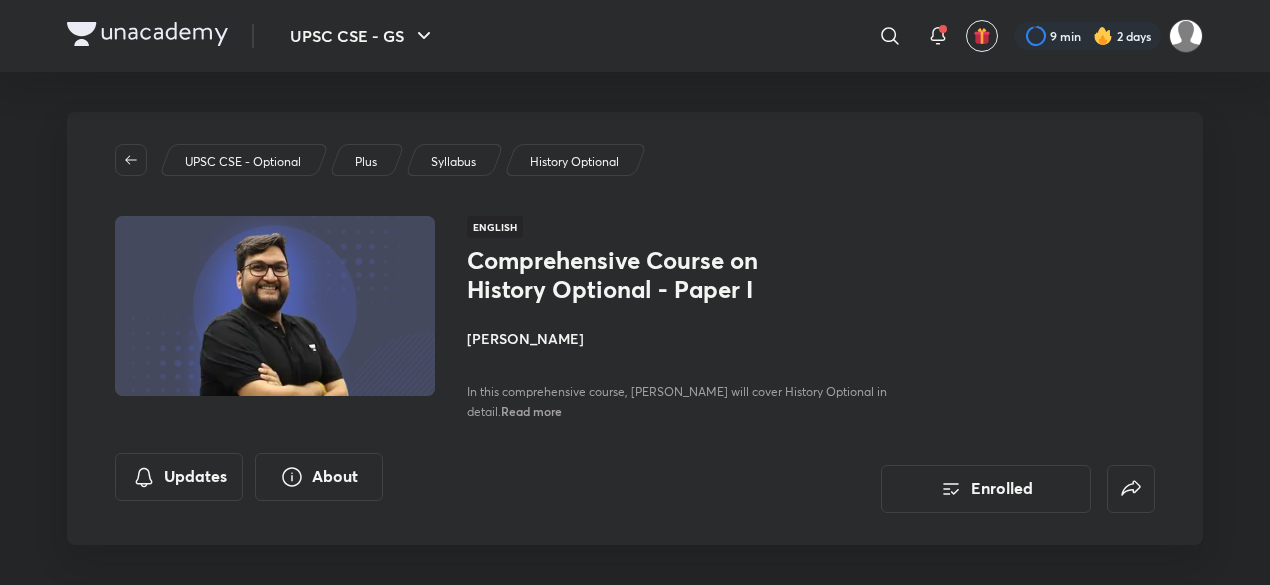 click on "Comprehensive Course on History Optional - Paper I [PERSON_NAME] In this comprehensive course, [PERSON_NAME] will cover History Optional in detail.
Read more" at bounding box center (691, 333) 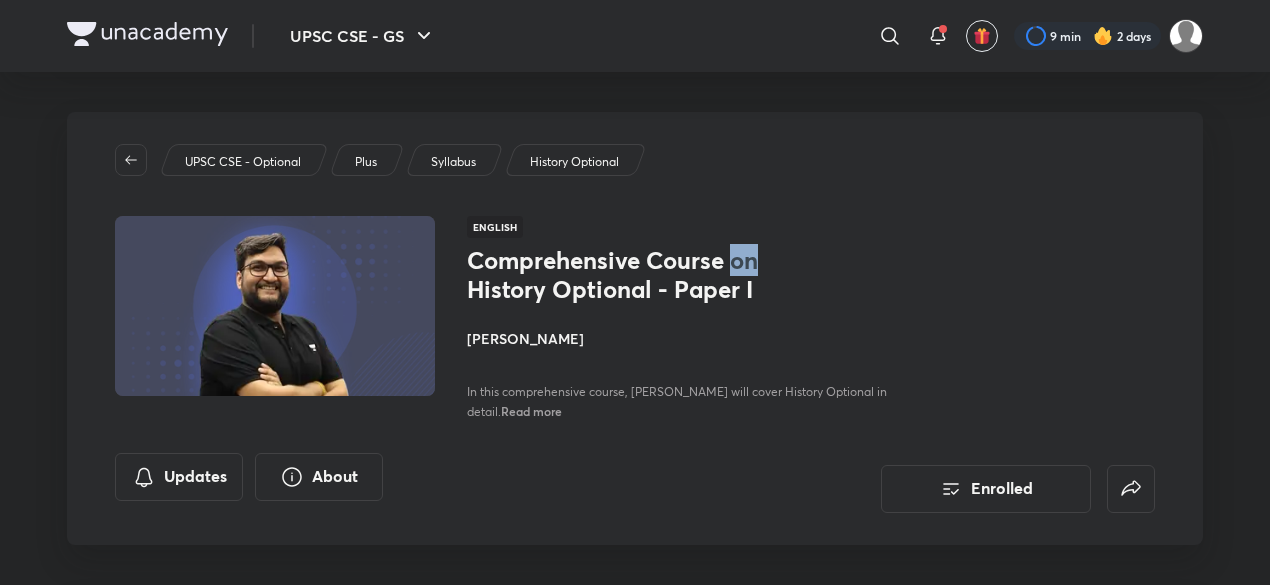 drag, startPoint x: 731, startPoint y: 258, endPoint x: 766, endPoint y: 261, distance: 35.128338 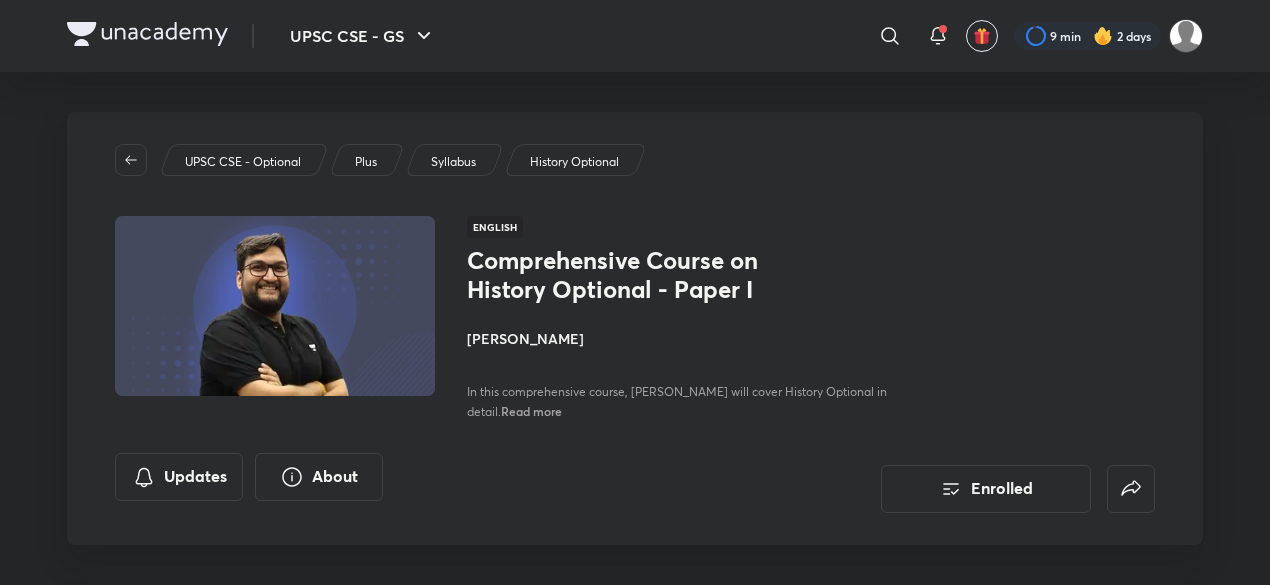 drag, startPoint x: 472, startPoint y: 301, endPoint x: 650, endPoint y: 311, distance: 178.28067 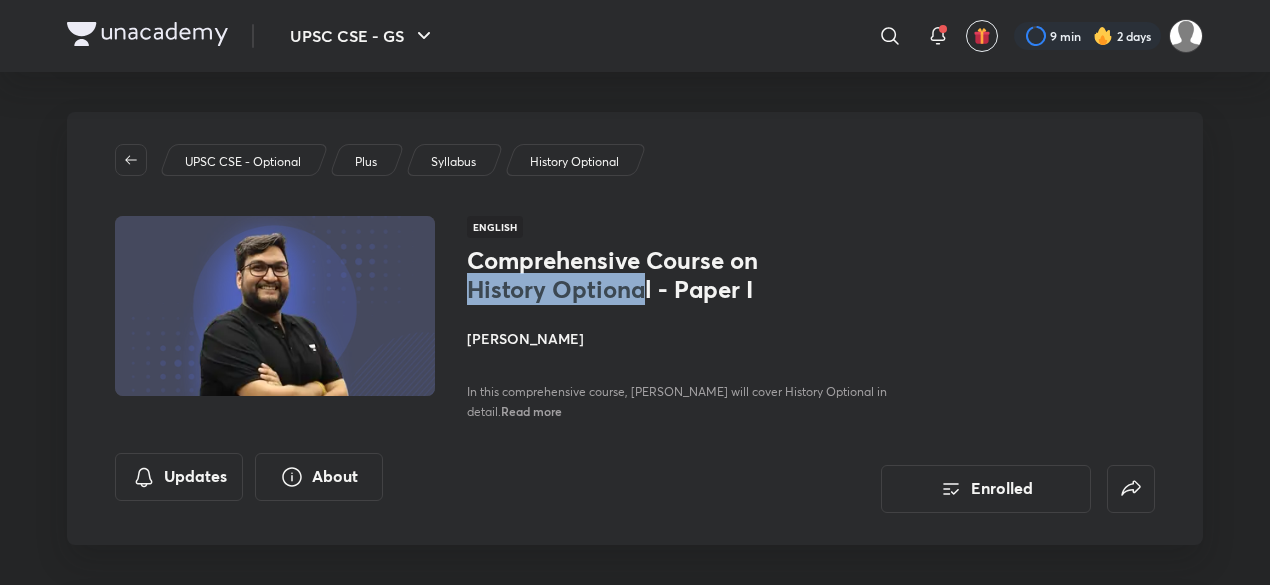 drag, startPoint x: 644, startPoint y: 289, endPoint x: 472, endPoint y: 287, distance: 172.01163 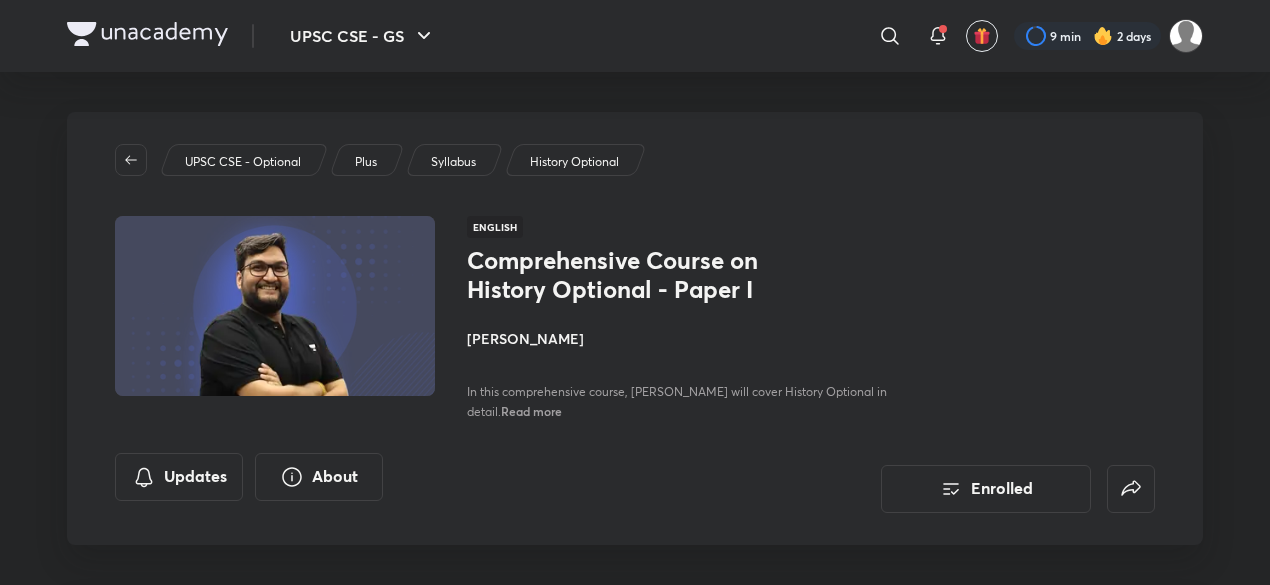 click on "Comprehensive Course on History Optional - Paper I [PERSON_NAME] In this comprehensive course, [PERSON_NAME] will cover History Optional in detail.
Read more" at bounding box center [691, 333] 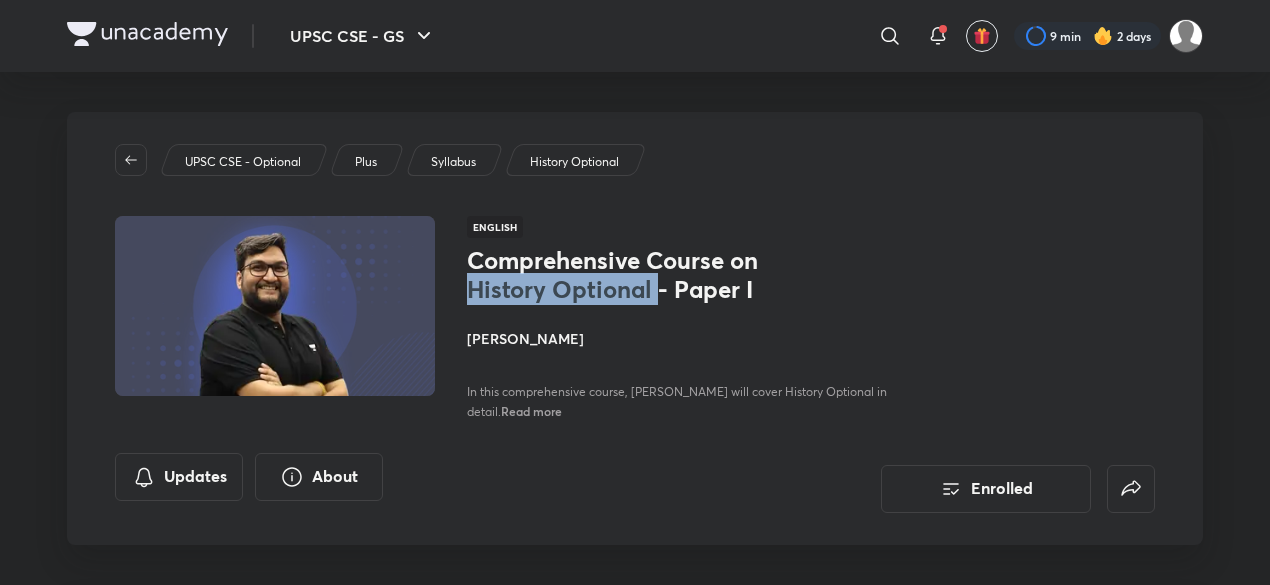 drag, startPoint x: 656, startPoint y: 283, endPoint x: 468, endPoint y: 299, distance: 188.67963 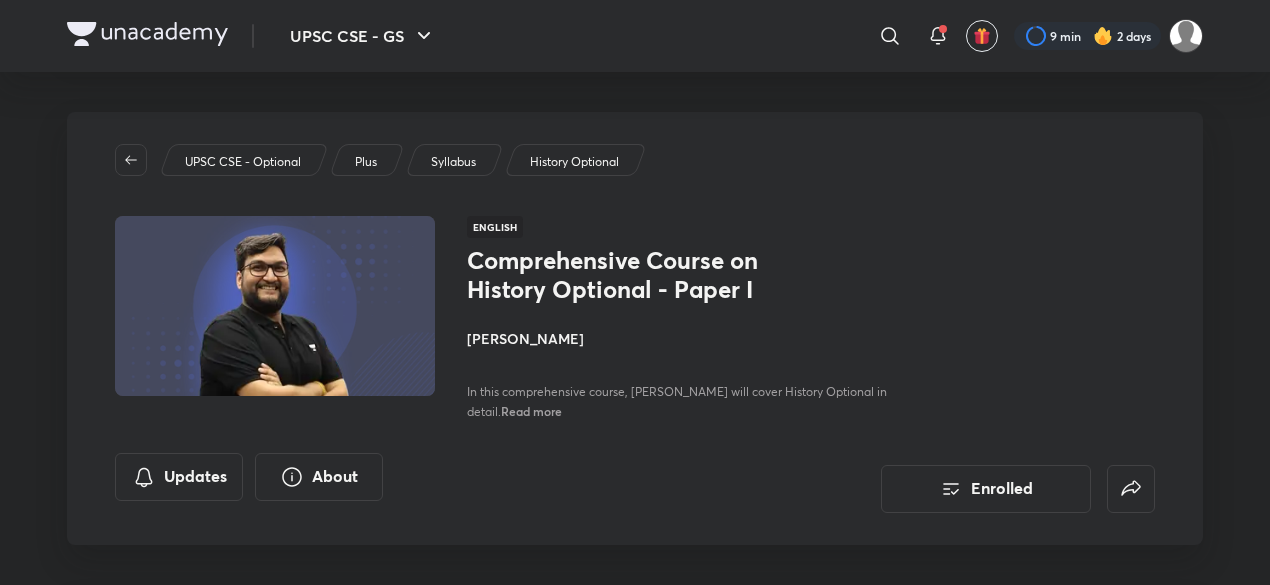 click on "Comprehensive Course on History Optional - Paper I [PERSON_NAME] In this comprehensive course, [PERSON_NAME] will cover History Optional in detail.
Read more" at bounding box center (691, 333) 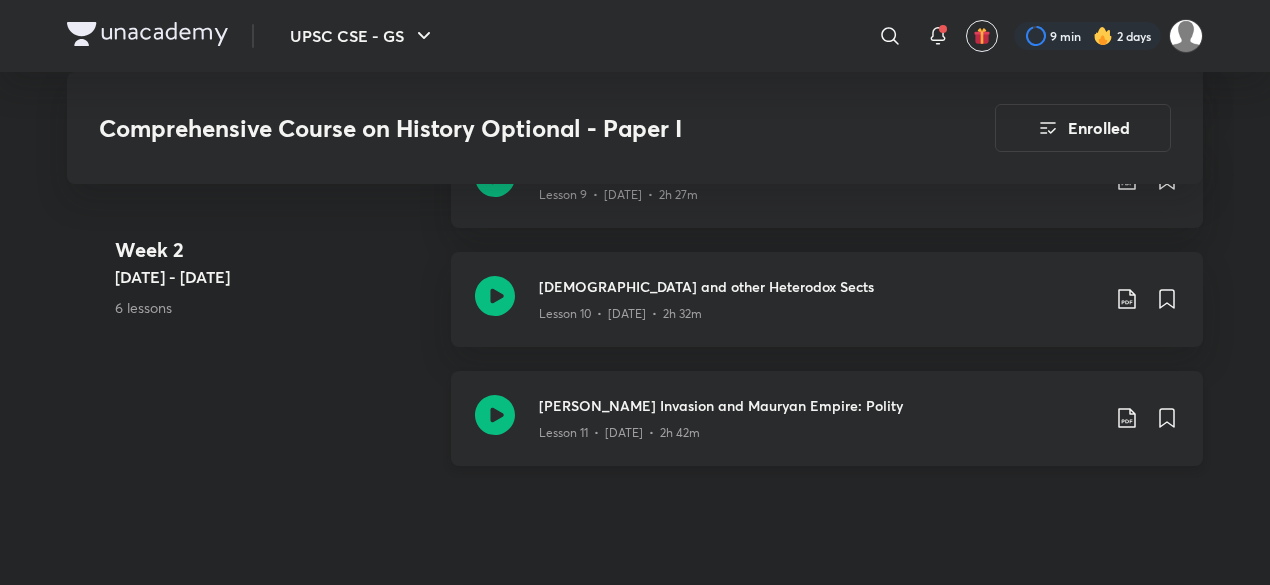 scroll, scrollTop: 1900, scrollLeft: 0, axis: vertical 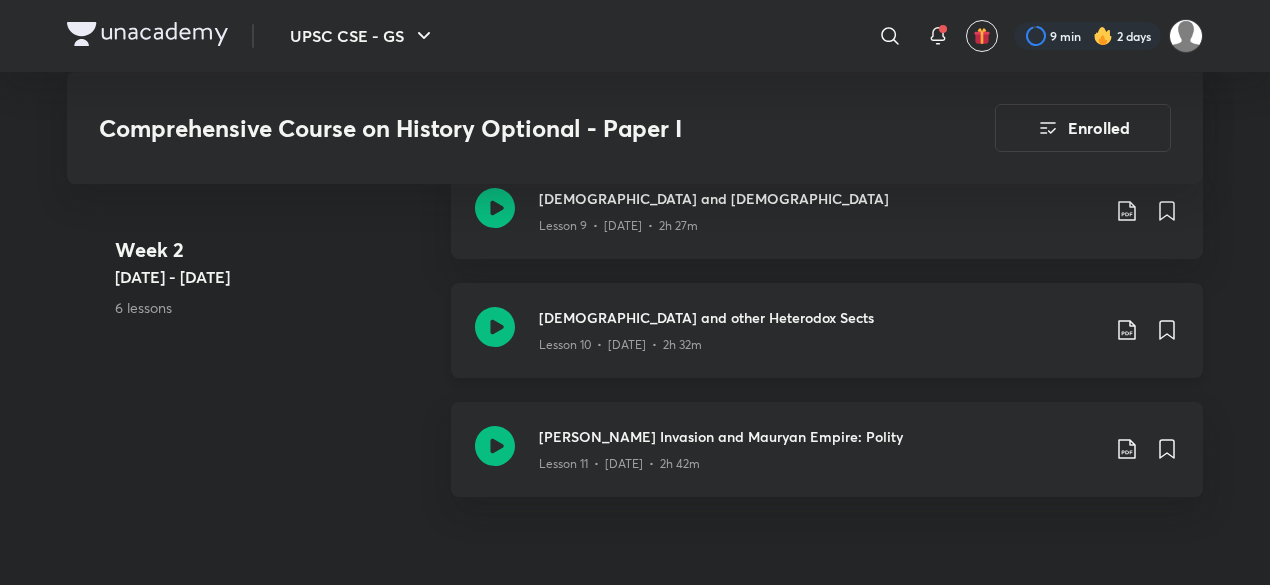 click 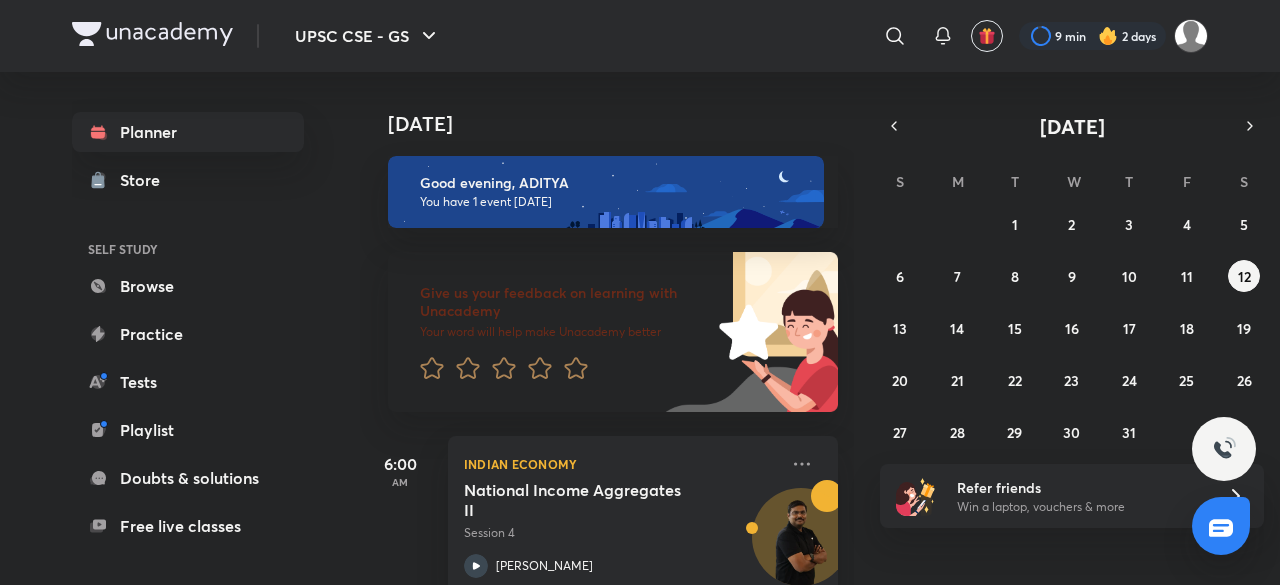 scroll, scrollTop: 0, scrollLeft: 0, axis: both 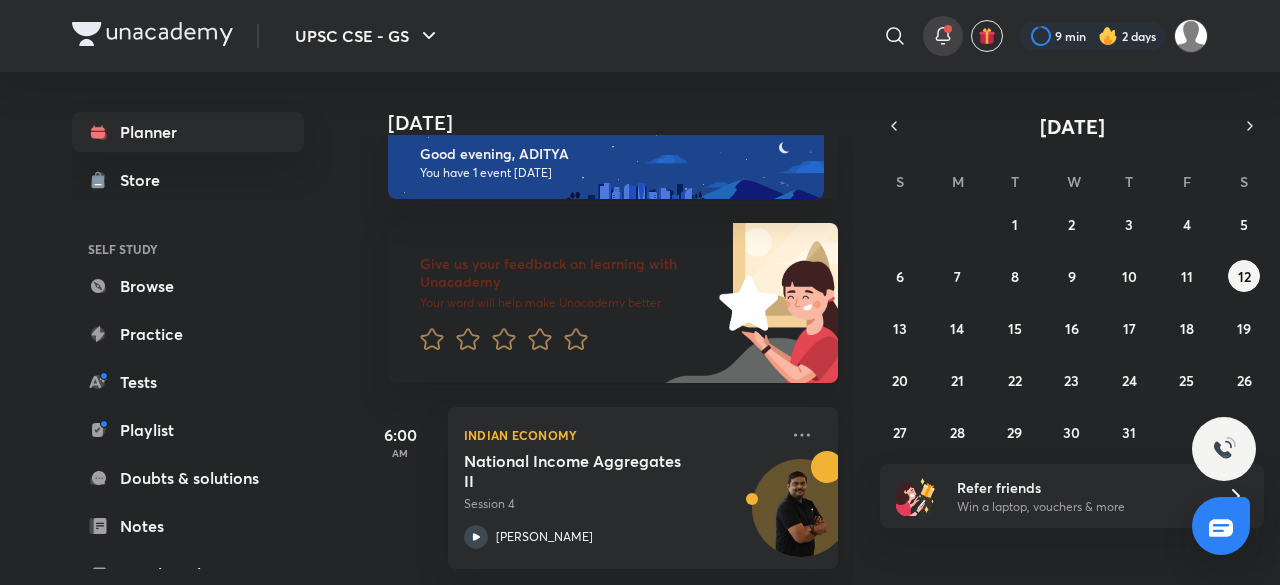 click 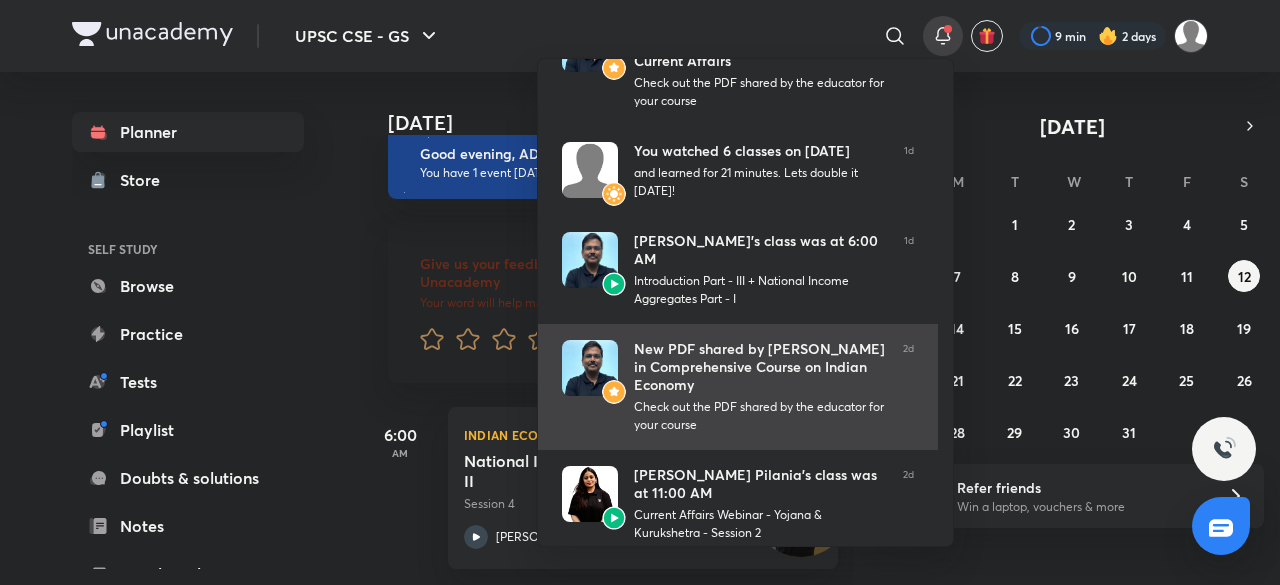 scroll, scrollTop: 748, scrollLeft: 0, axis: vertical 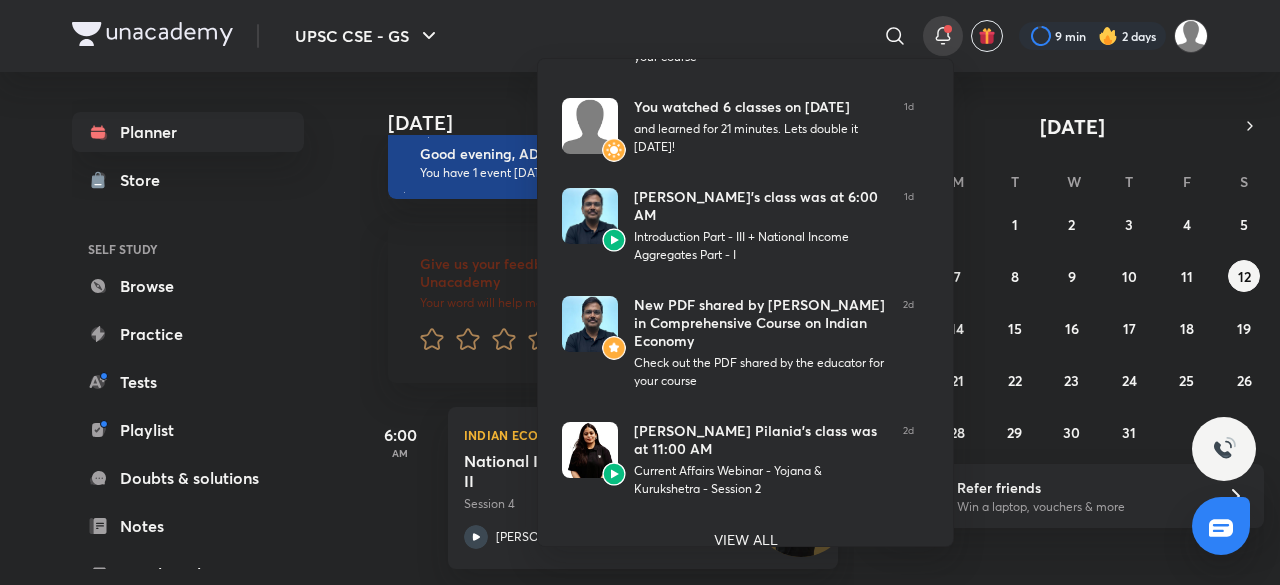 click at bounding box center (640, 292) 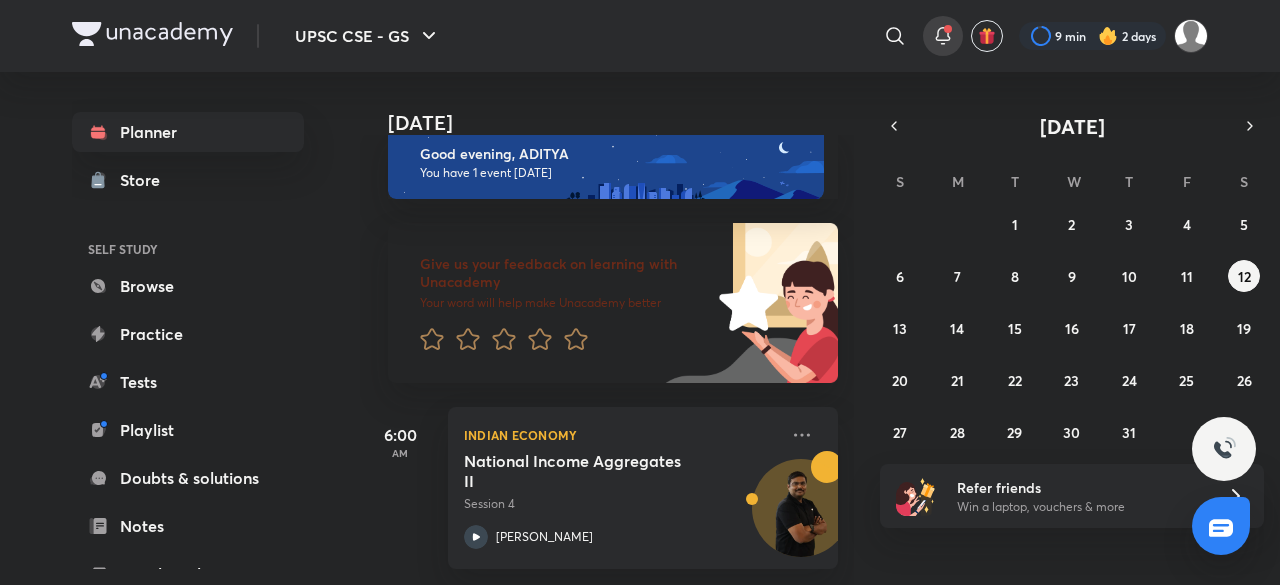click 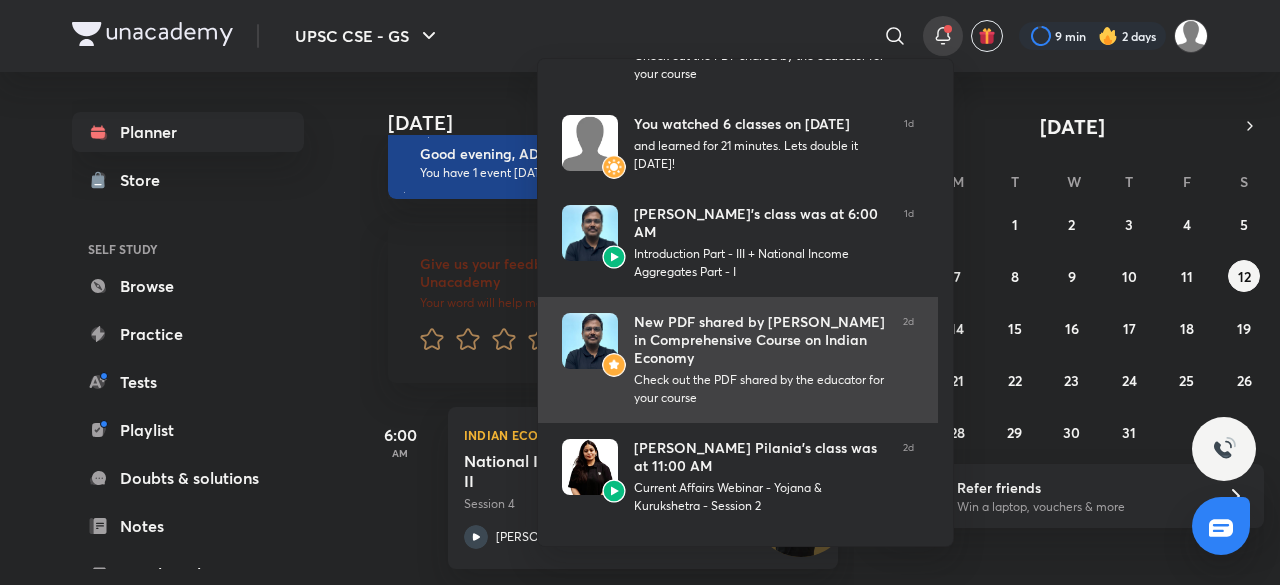 scroll, scrollTop: 748, scrollLeft: 0, axis: vertical 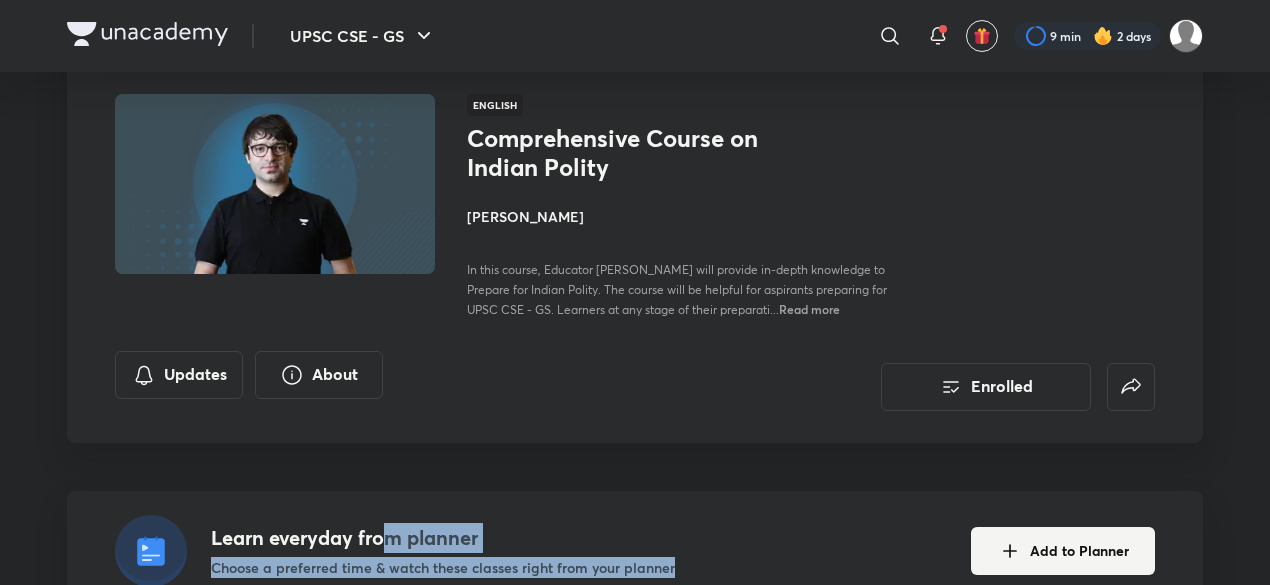 drag, startPoint x: 680, startPoint y: 632, endPoint x: 790, endPoint y: 632, distance: 110 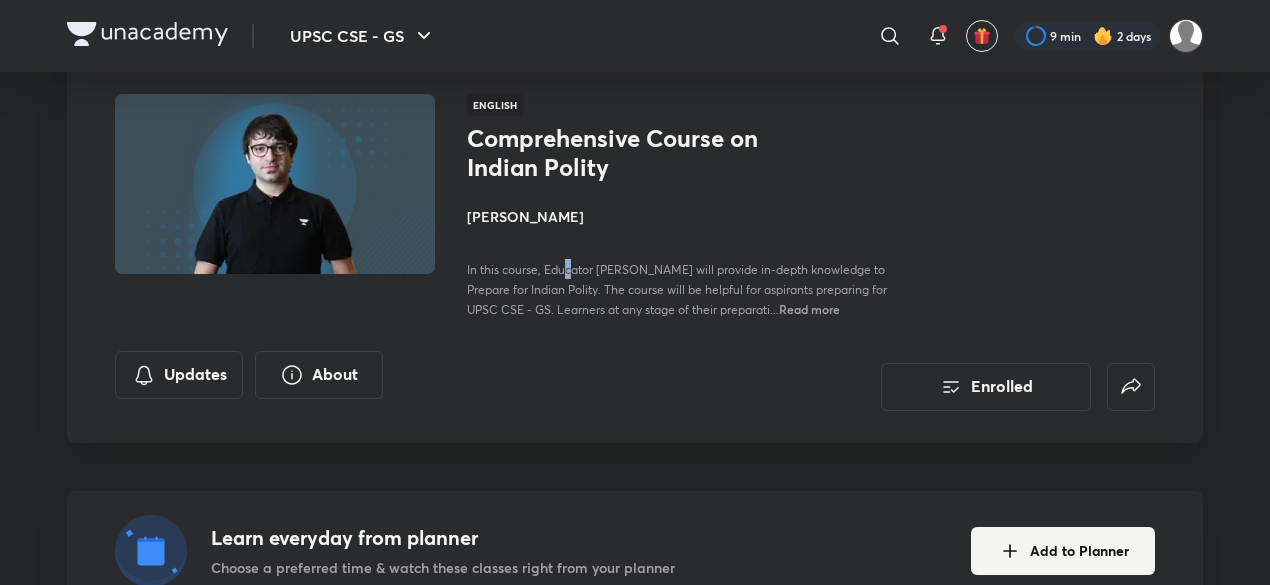 click on "In this course, Educator Sarmad Mehraj will provide in-depth knowledge to Prepare for Indian Polity. The course will be helpful for aspirants preparing for UPSC CSE - GS. Learners at any stage of their preparati..." at bounding box center [677, 289] 